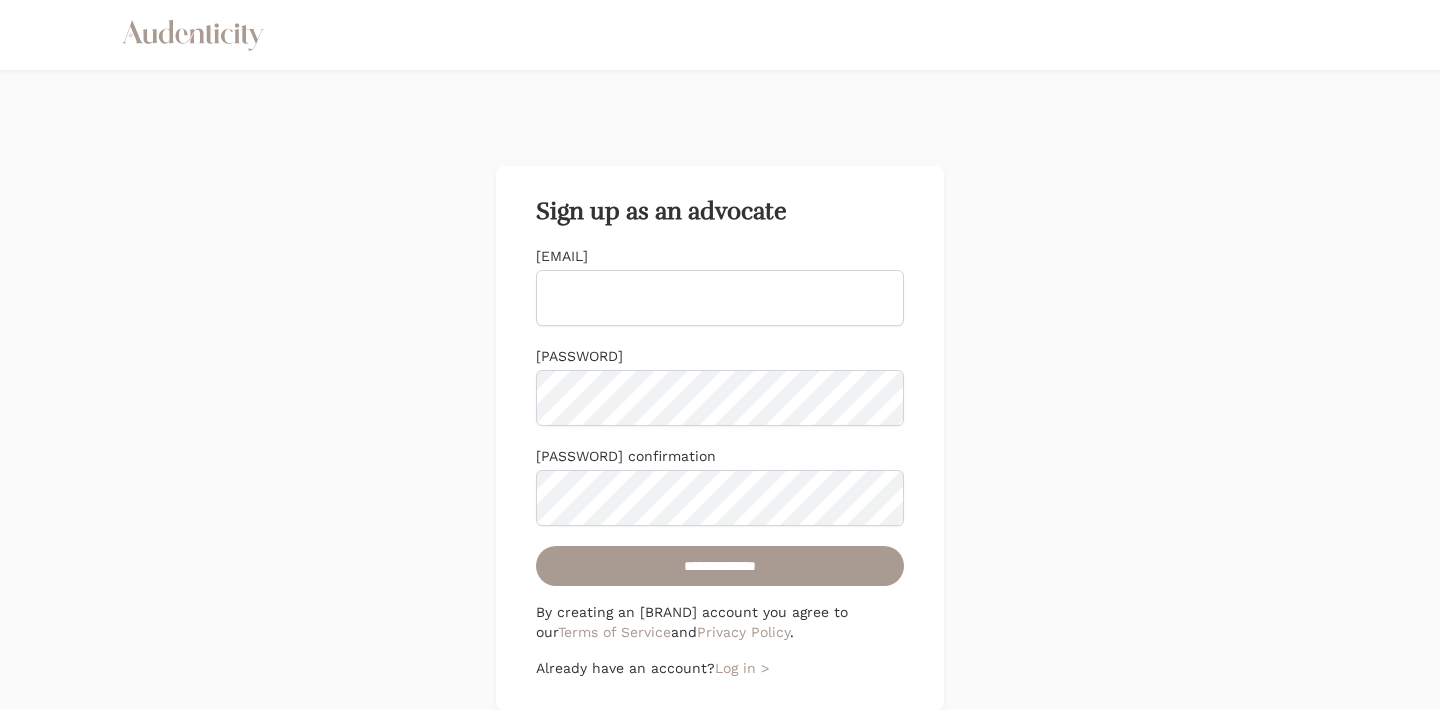 scroll, scrollTop: 0, scrollLeft: 0, axis: both 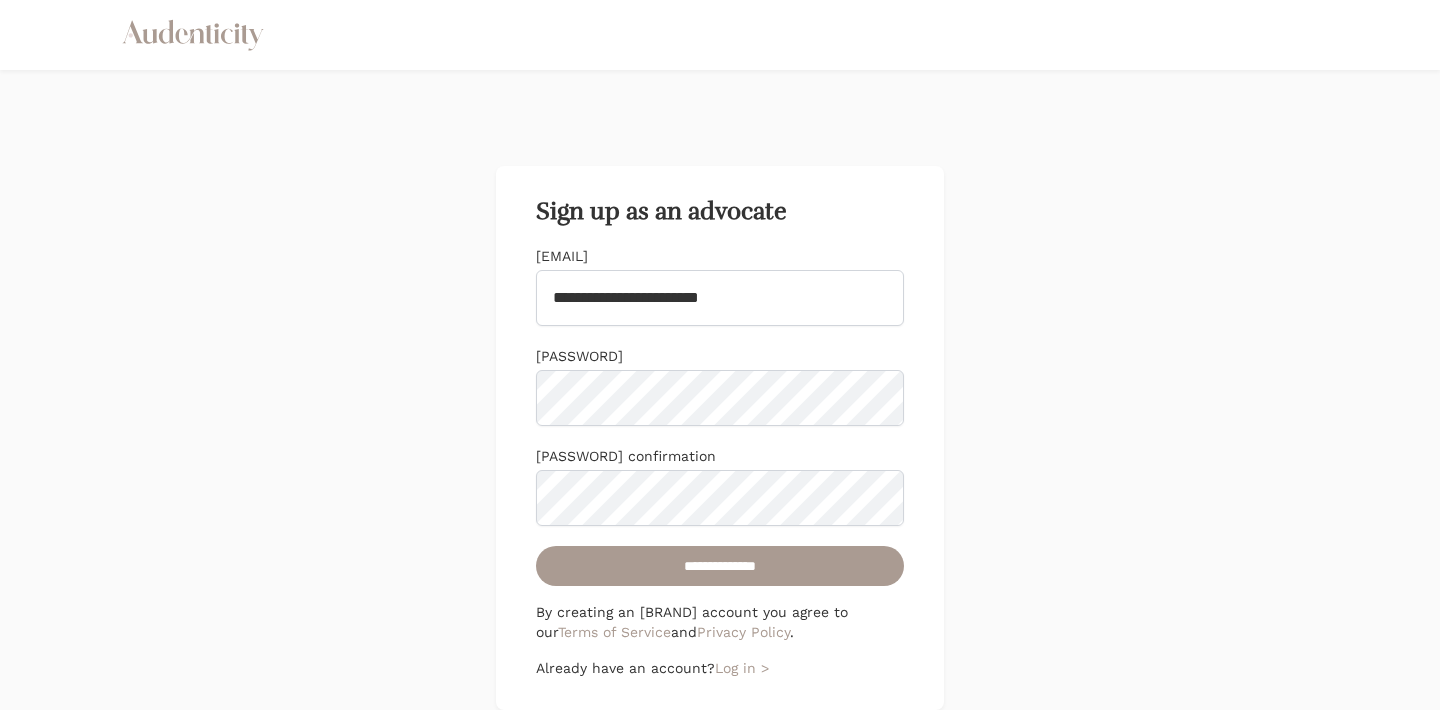 type on "**********" 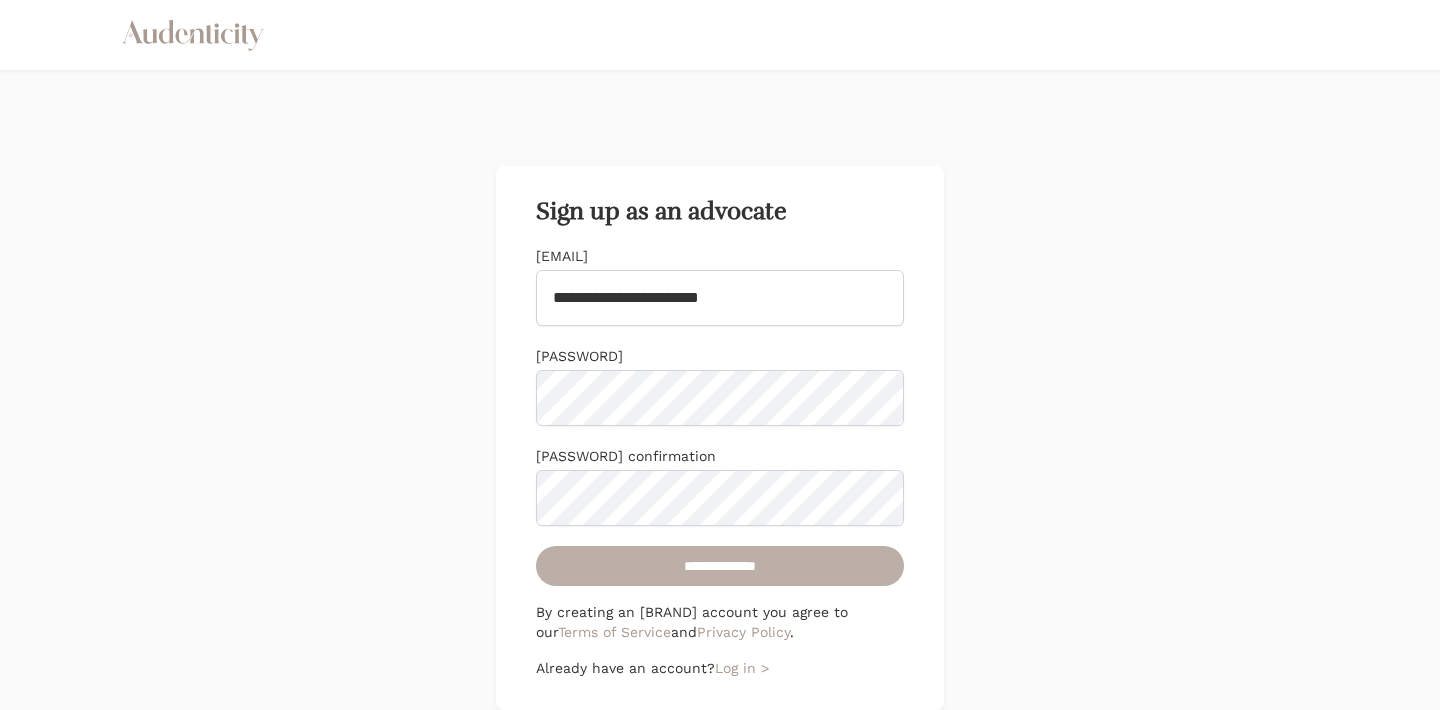 click on "**********" at bounding box center [720, 566] 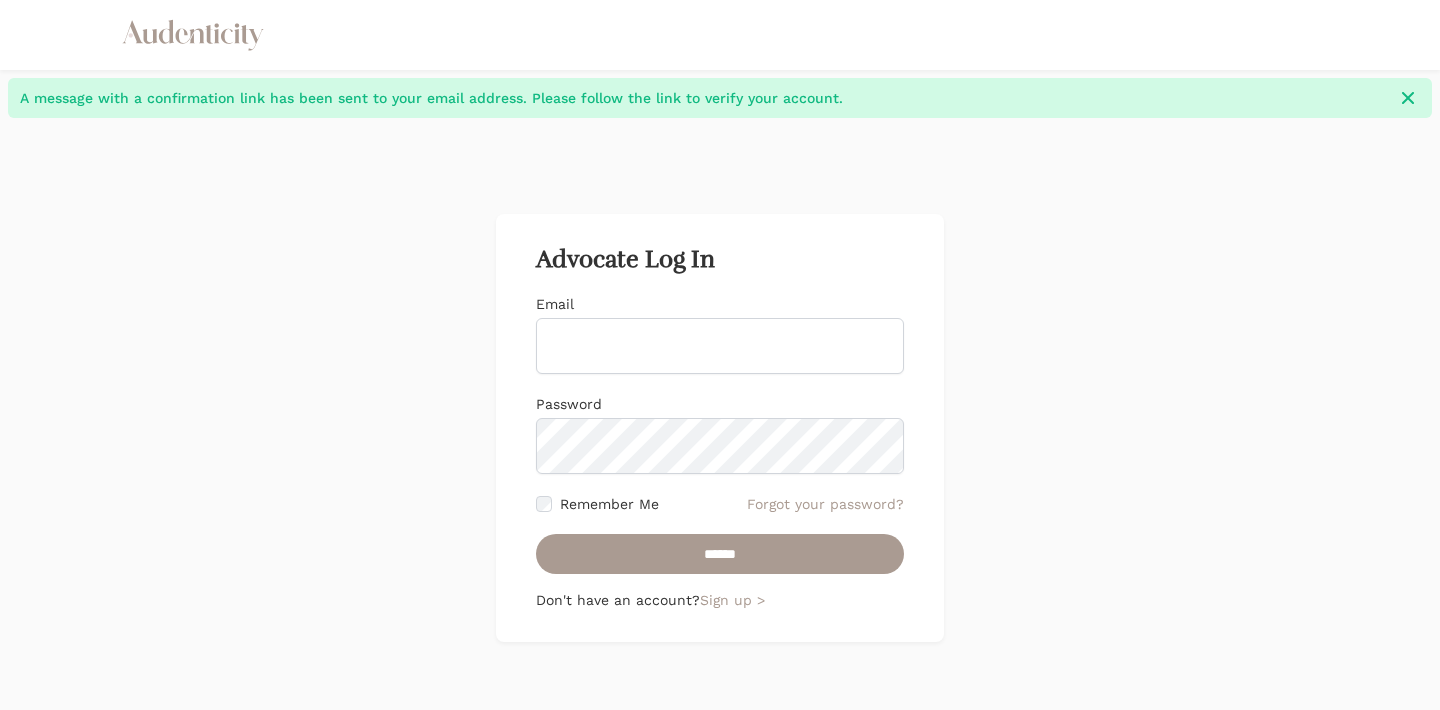 scroll, scrollTop: 79, scrollLeft: 0, axis: vertical 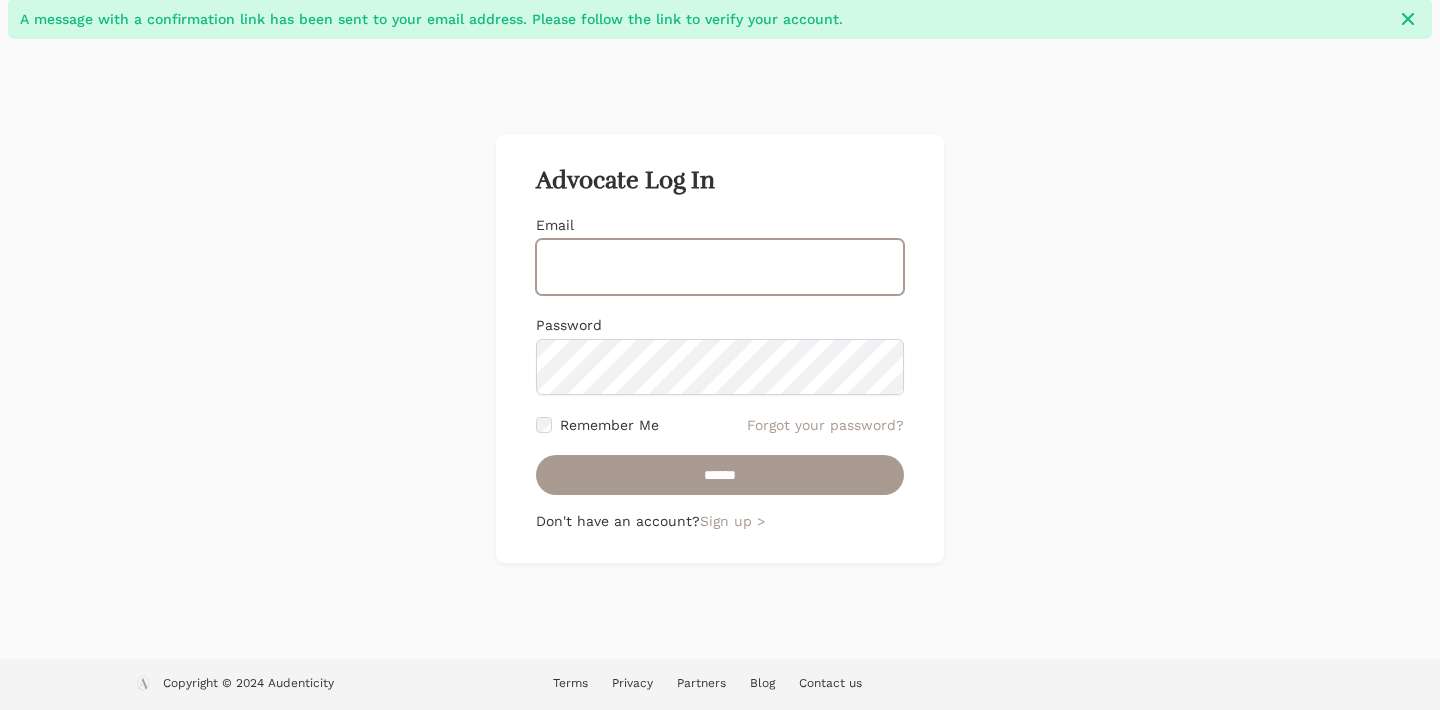 type on "[PASSWORD]" 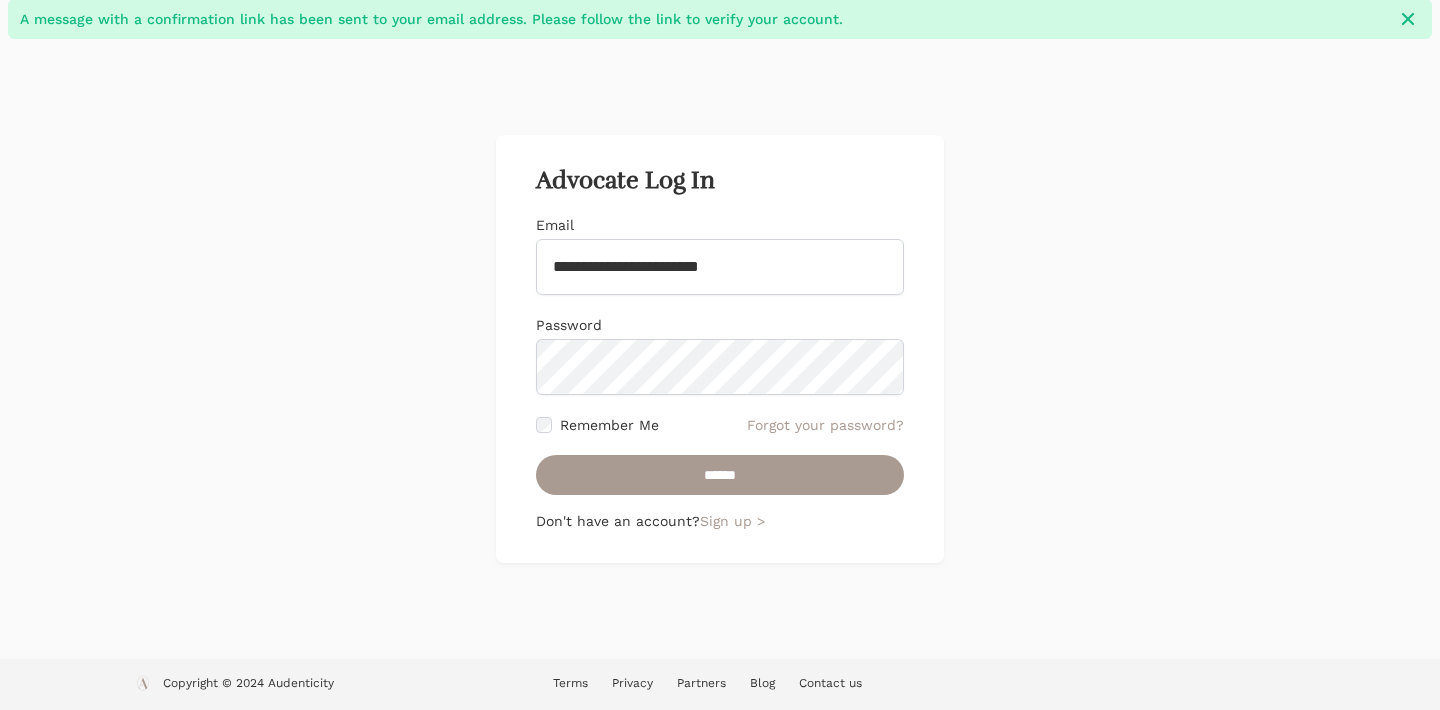 click on "**********" at bounding box center (720, 349) 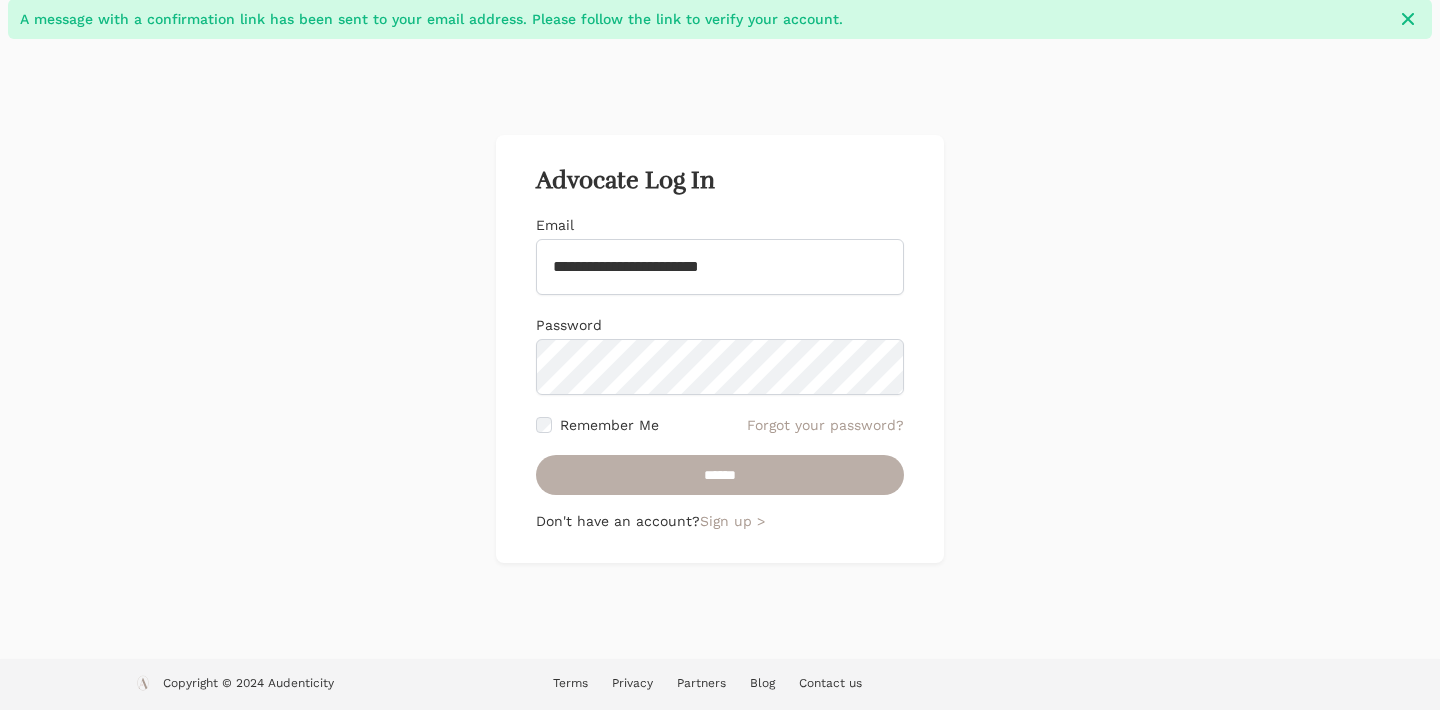 click on "******" at bounding box center [720, 475] 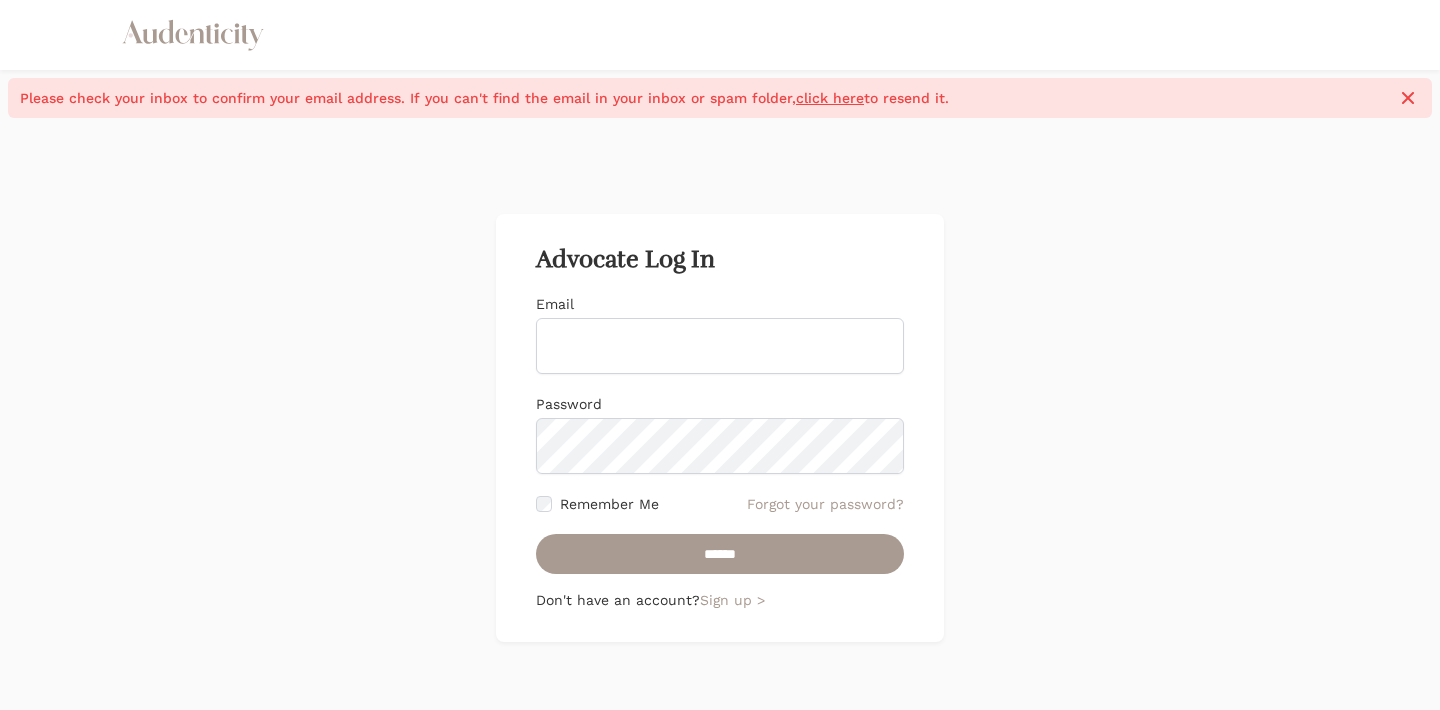 scroll, scrollTop: 0, scrollLeft: 0, axis: both 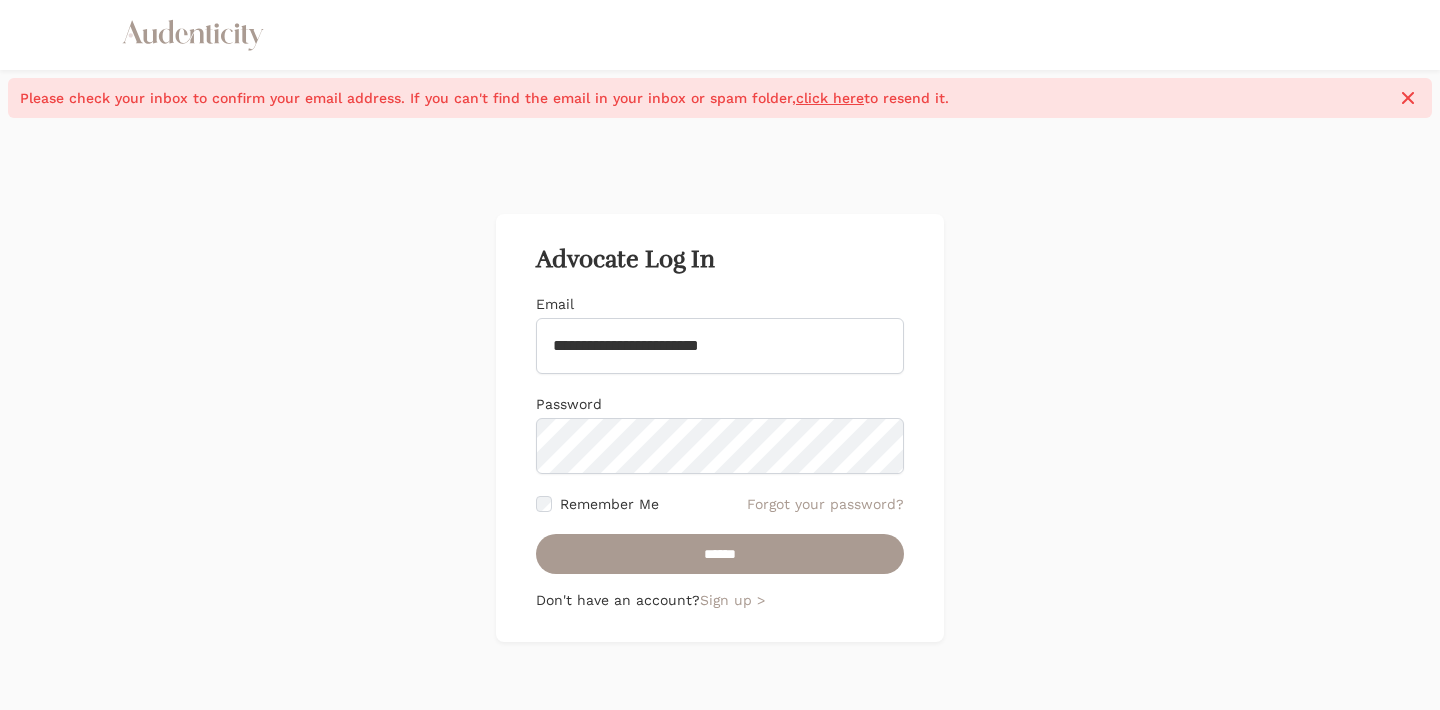 click on "**********" at bounding box center (720, 434) 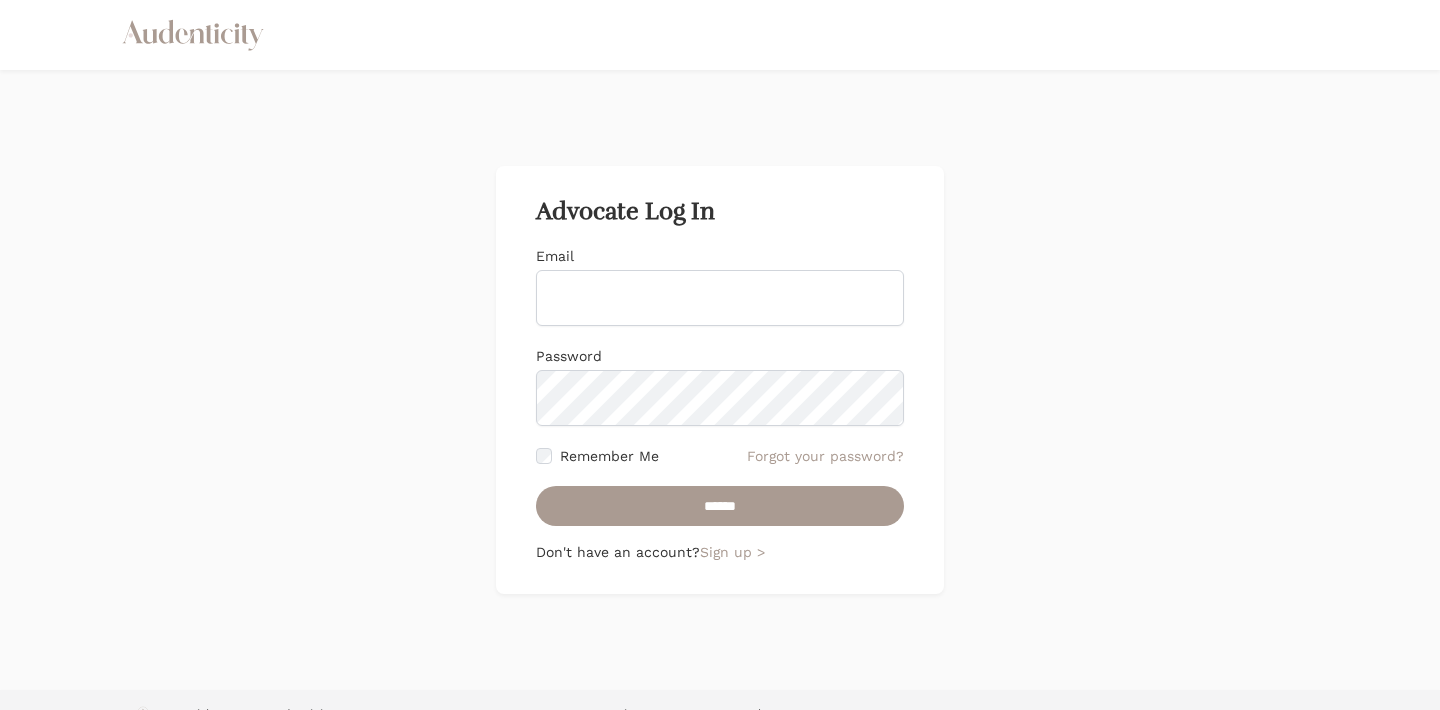 scroll, scrollTop: 0, scrollLeft: 0, axis: both 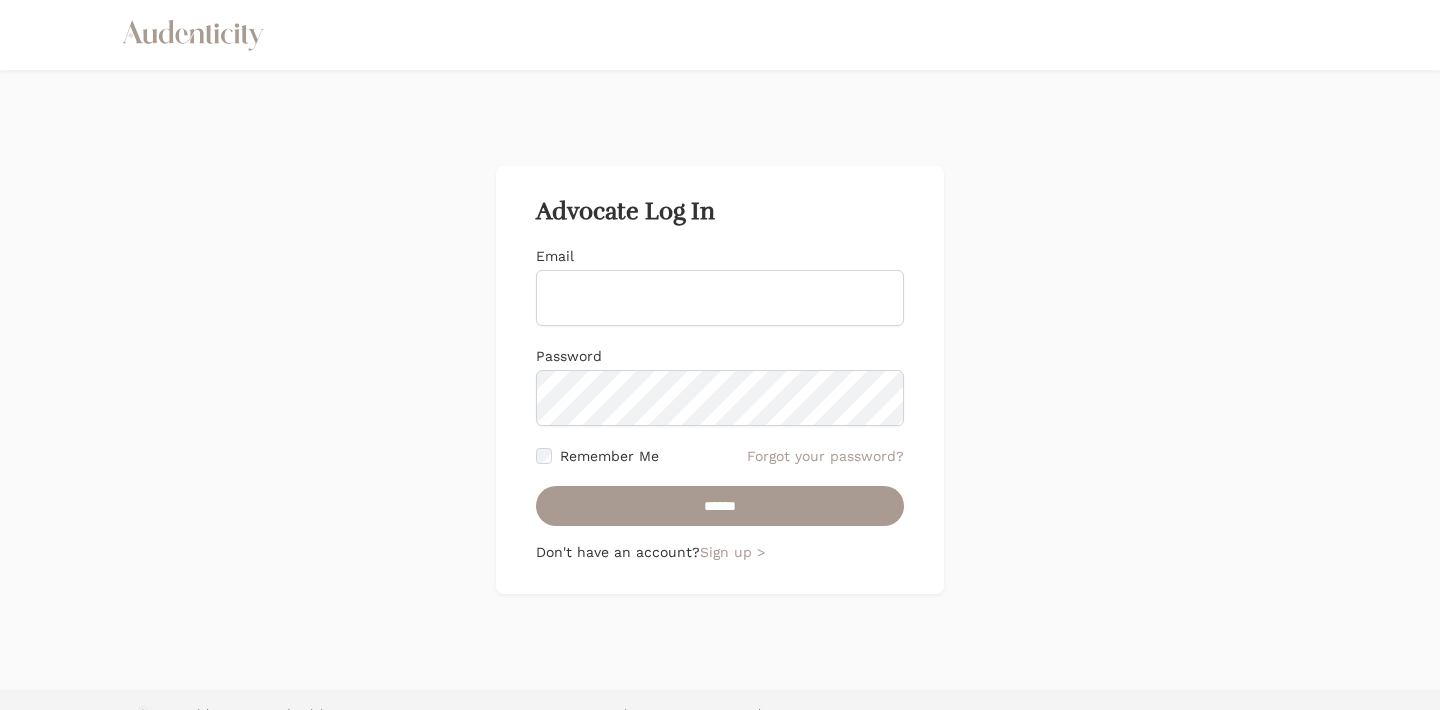 type on "**********" 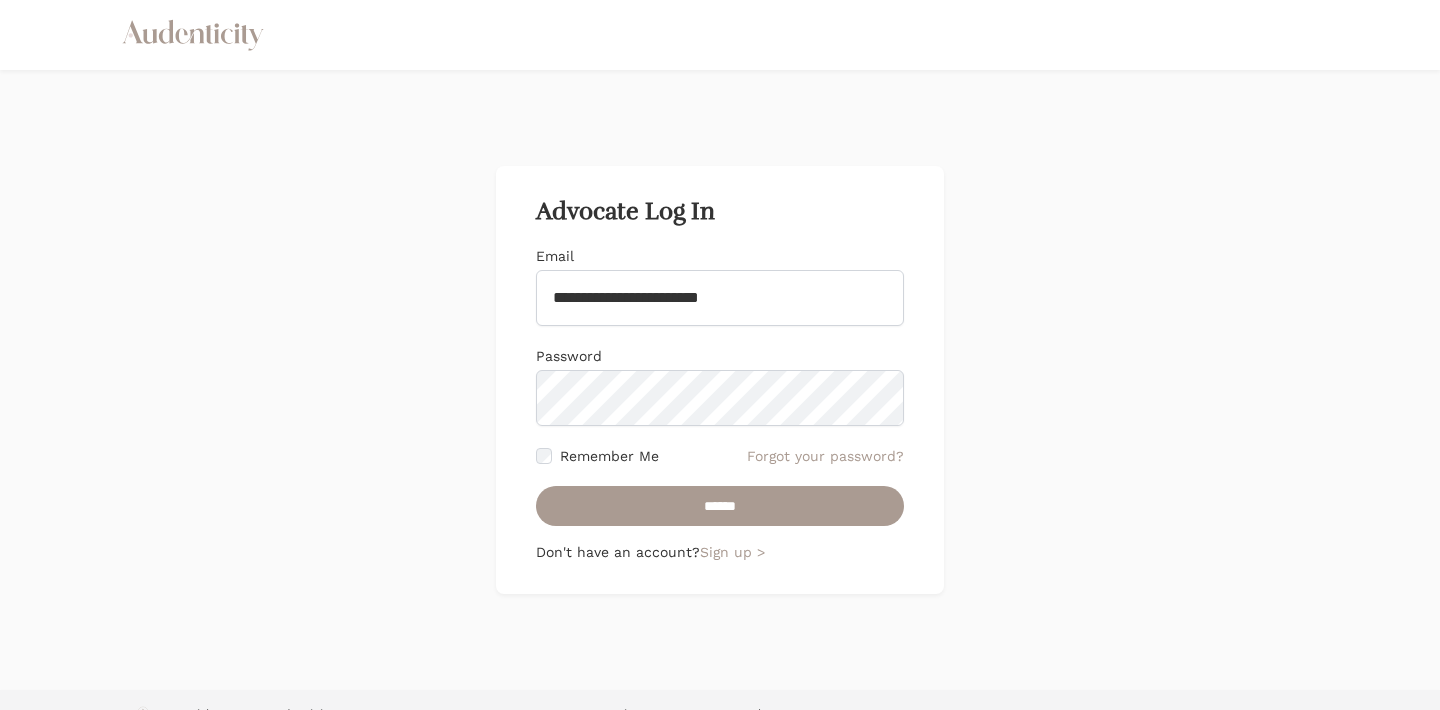 click on "**********" at bounding box center (720, 380) 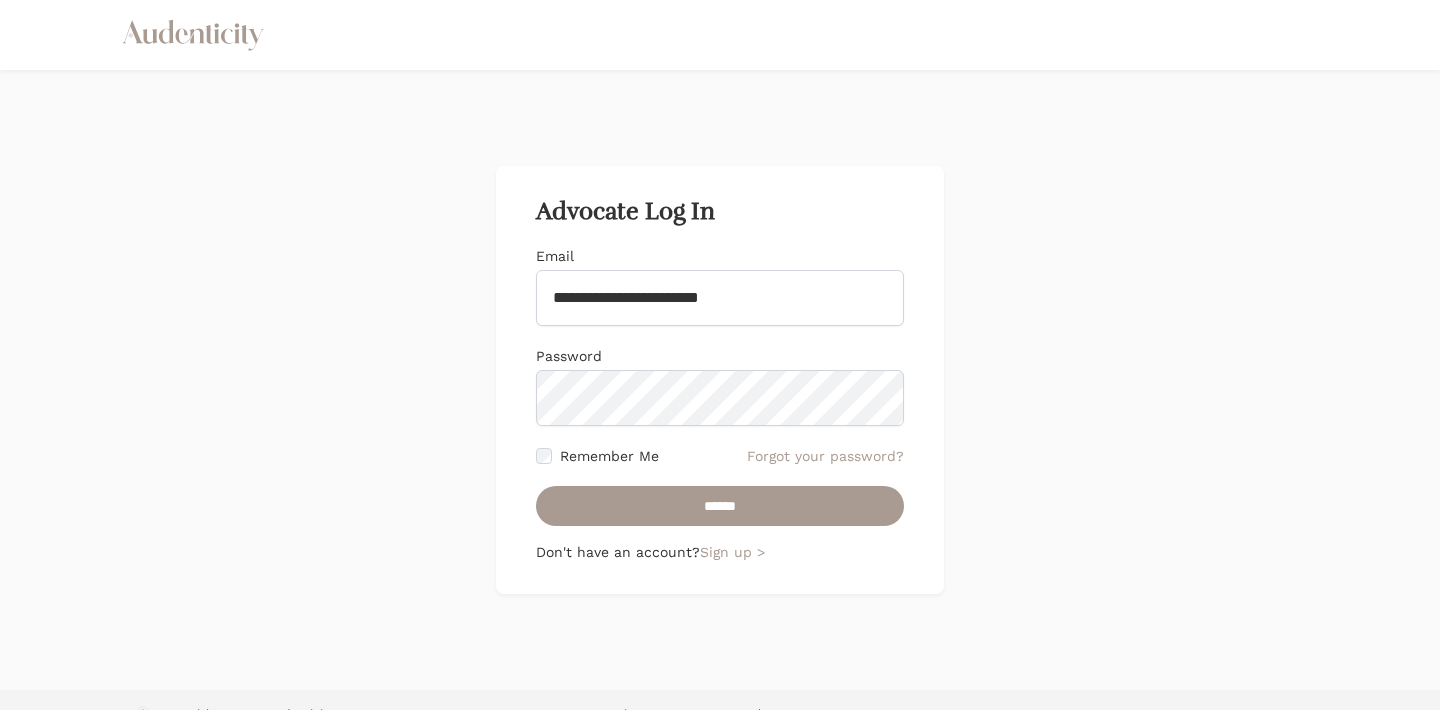 click on "**********" at bounding box center (720, 386) 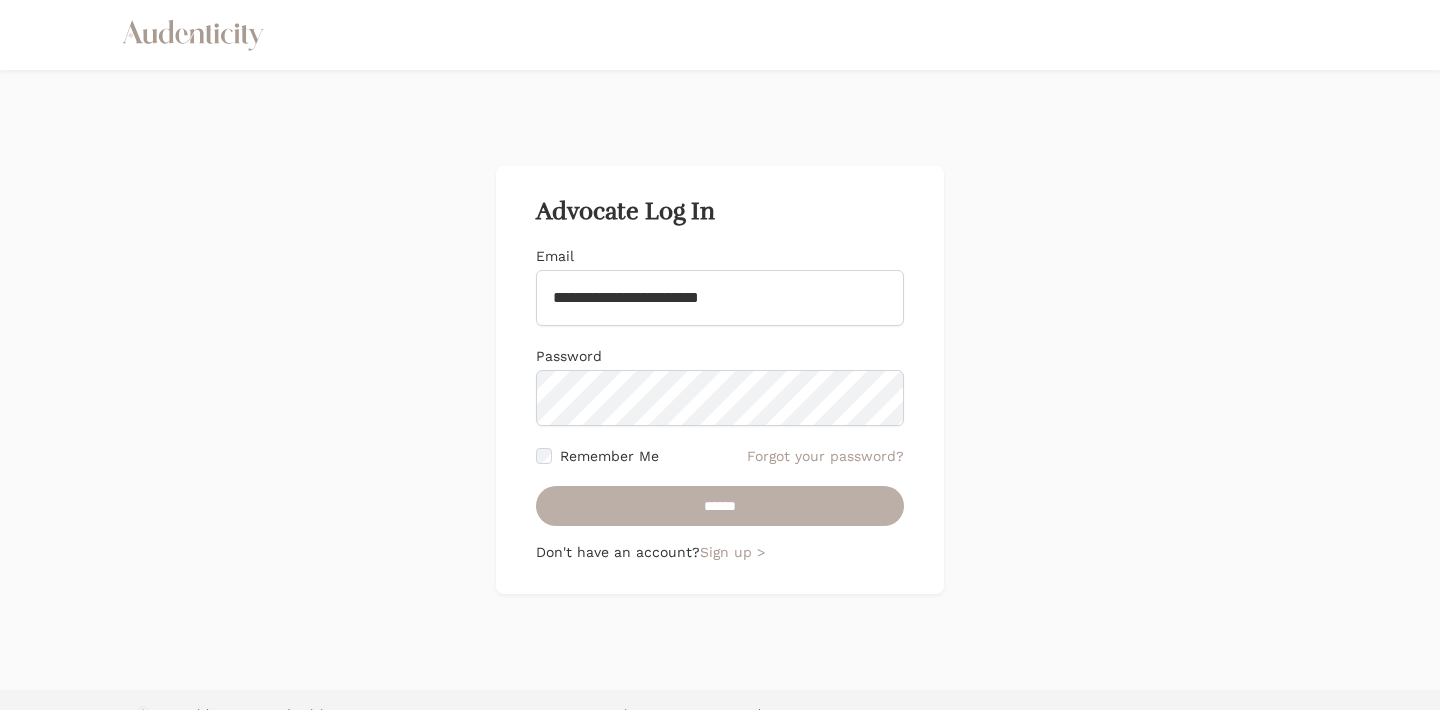 click on "******" at bounding box center [720, 506] 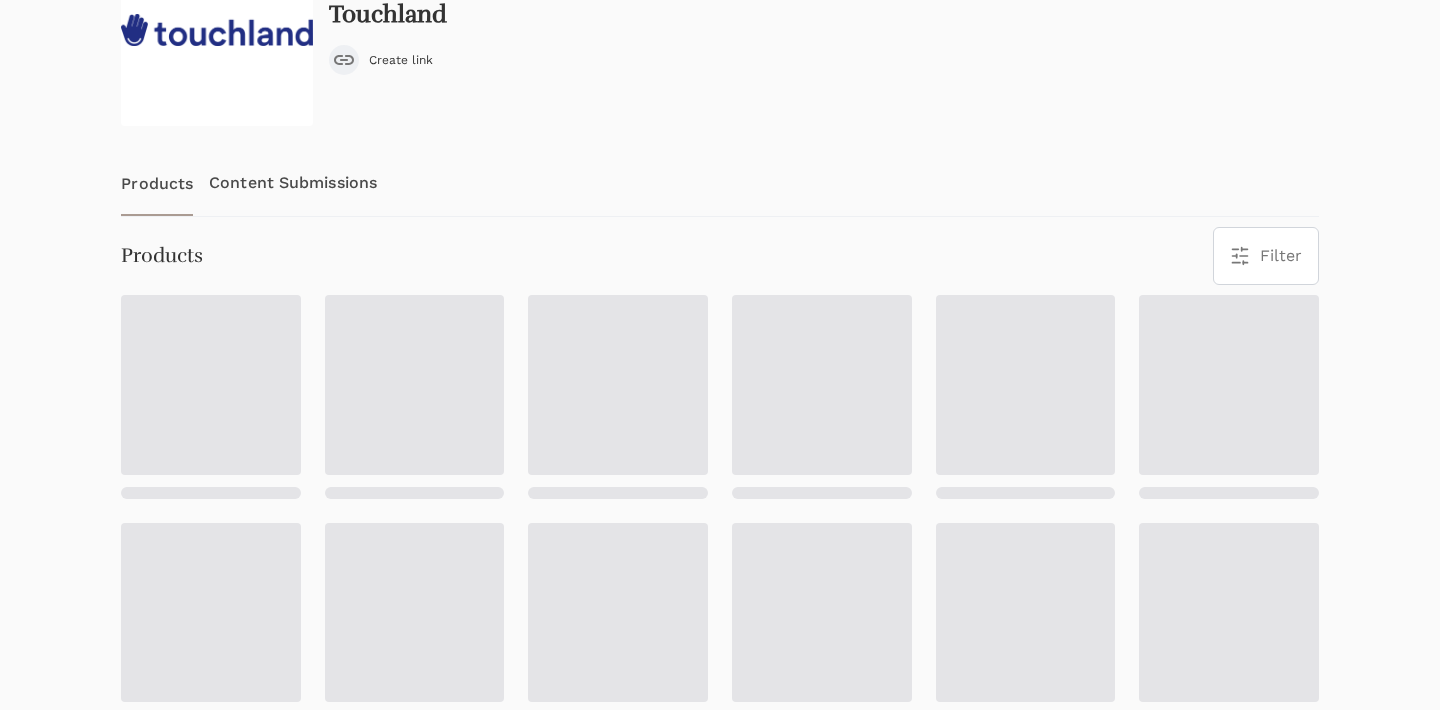 scroll, scrollTop: 0, scrollLeft: 0, axis: both 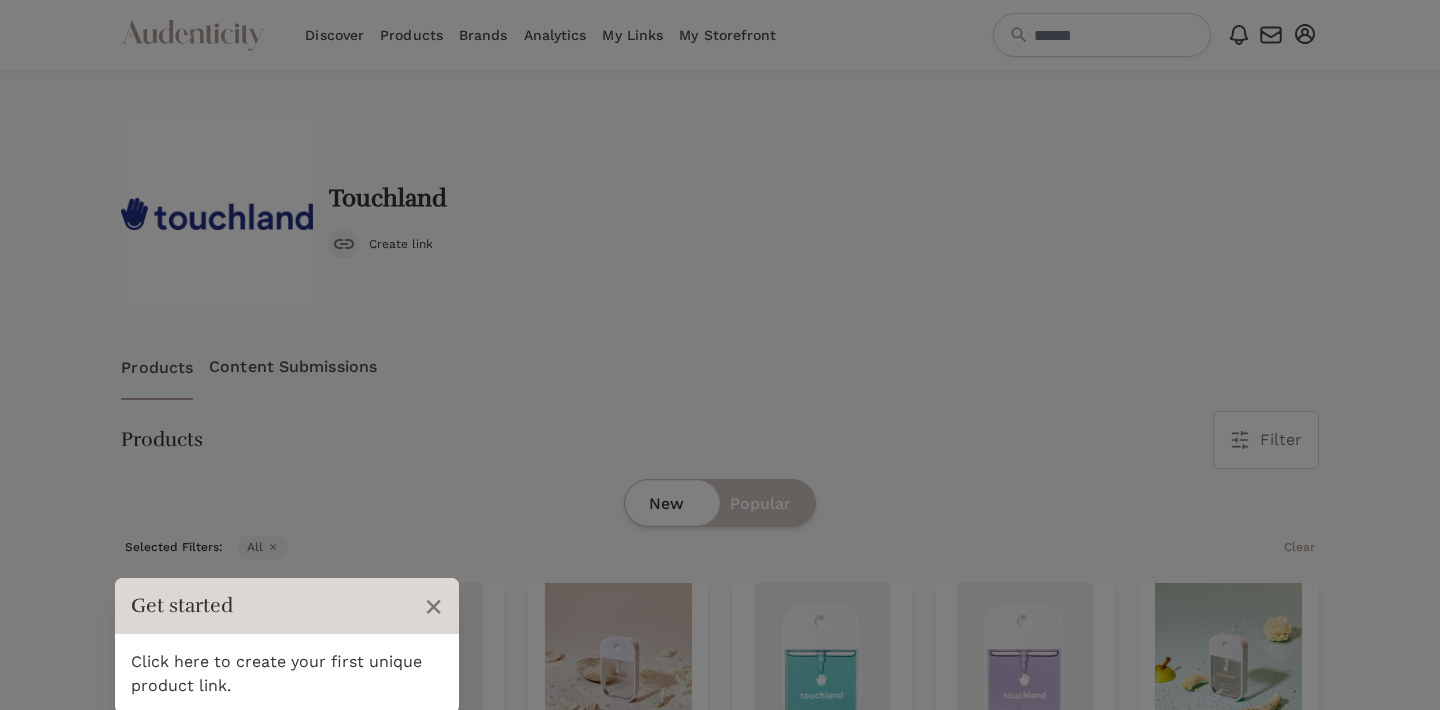 click on "Click here to create your first unique product link." at bounding box center [287, 674] 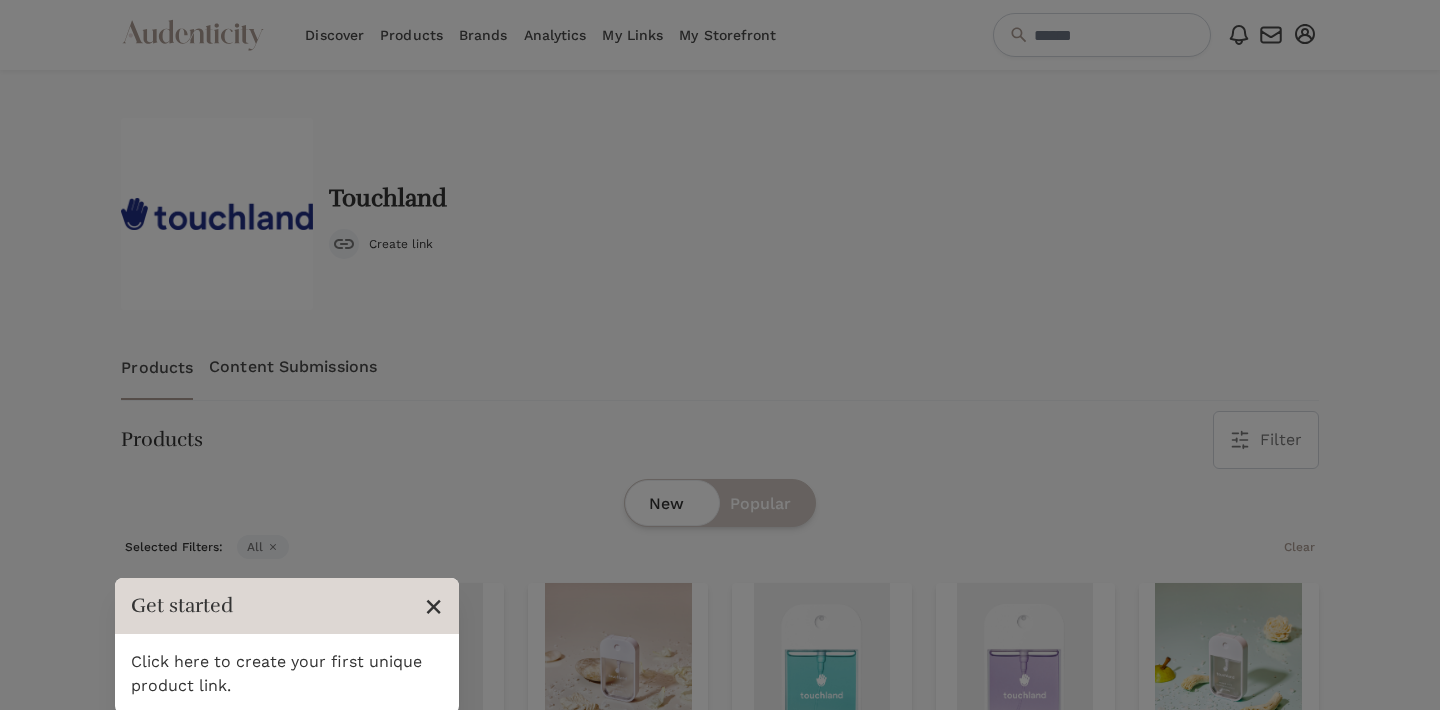 click on "×" at bounding box center [433, 606] 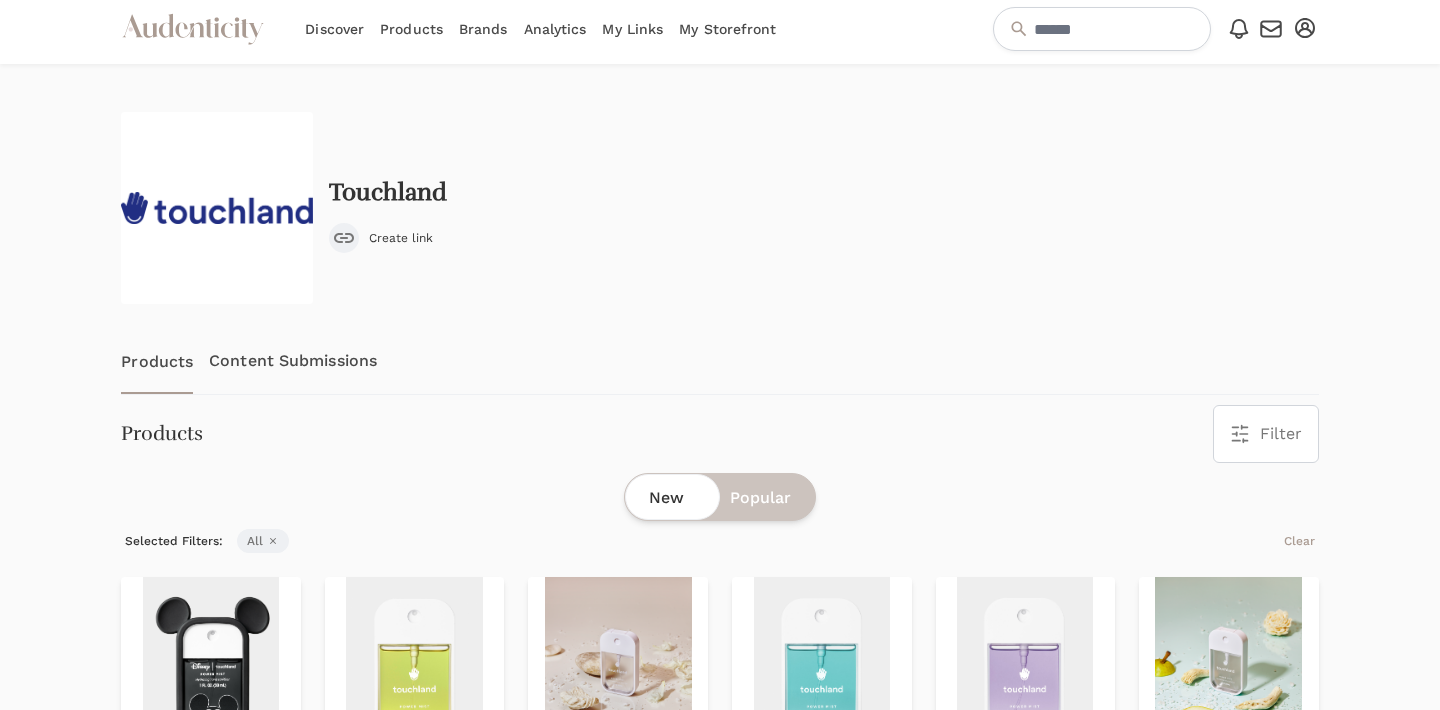 scroll, scrollTop: 0, scrollLeft: 0, axis: both 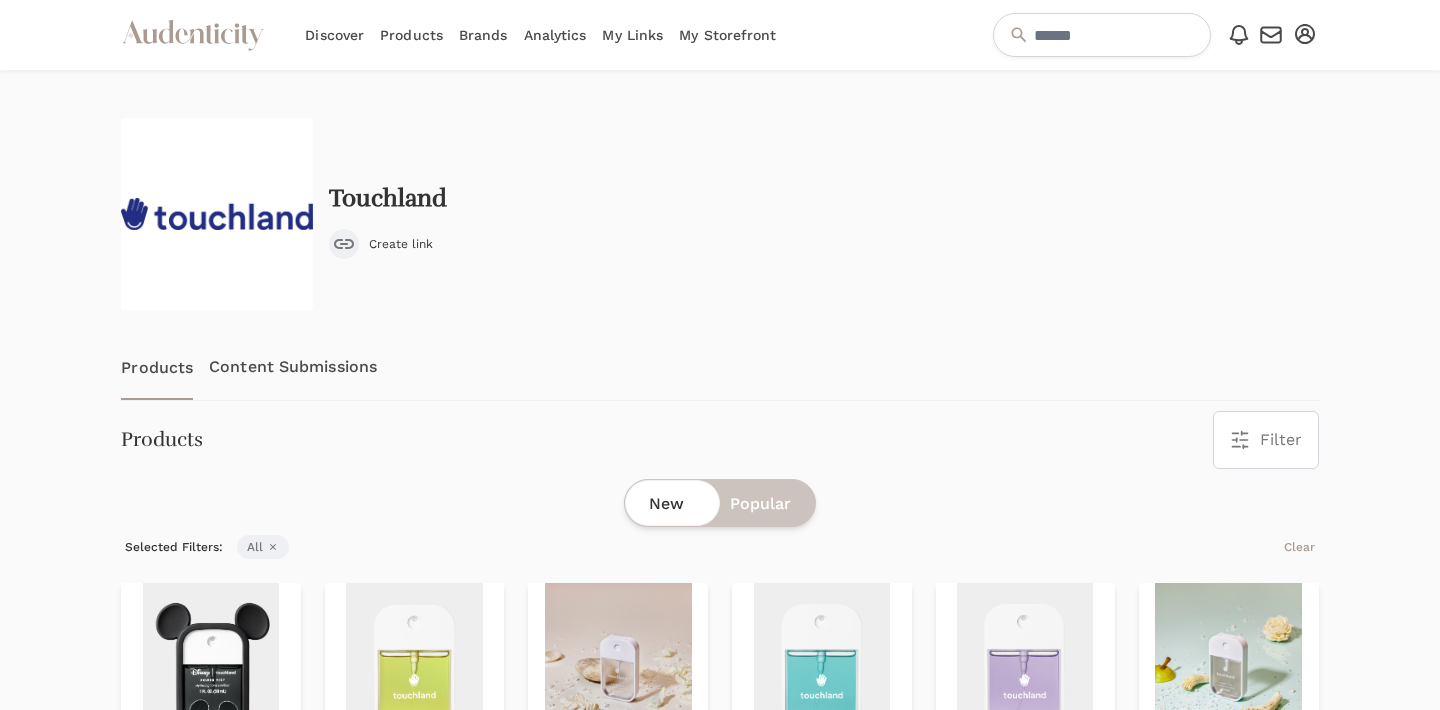 click on "Content Submissions" at bounding box center [293, 367] 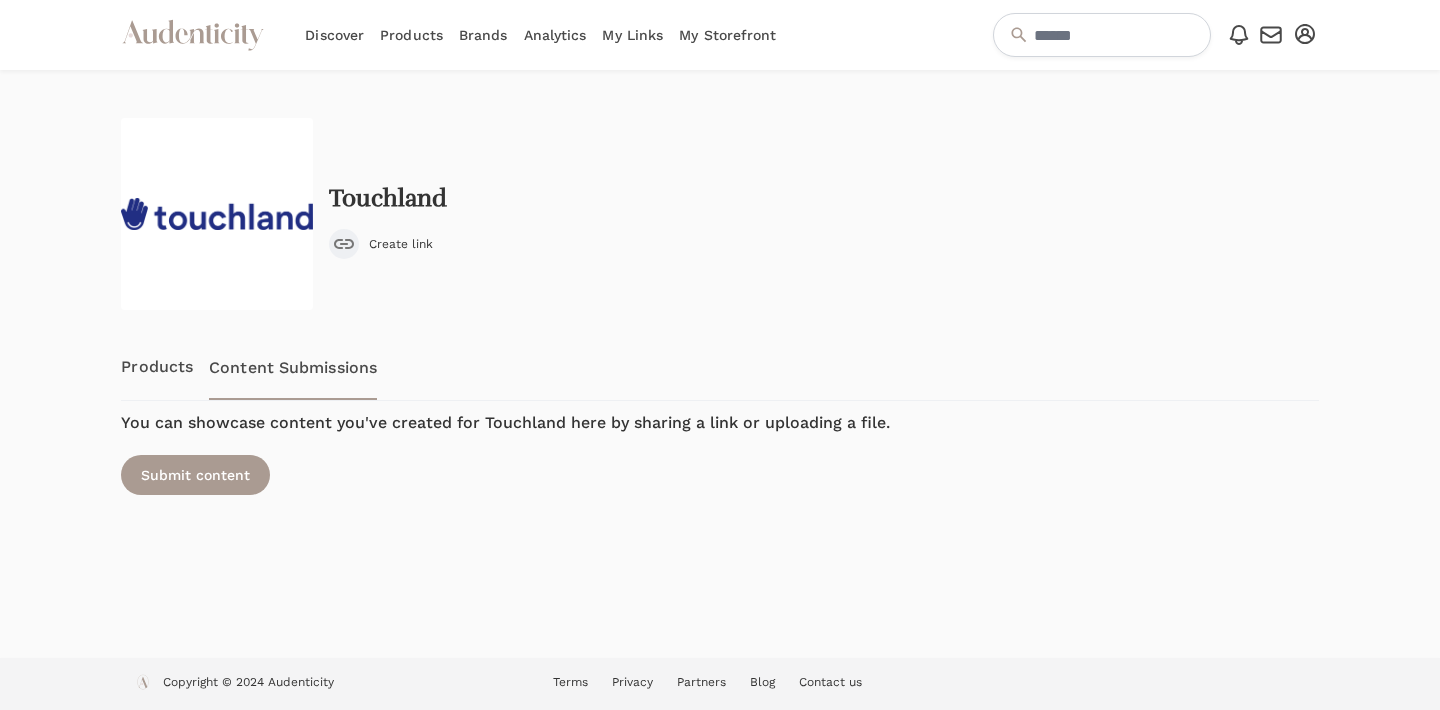 click on "Products" at bounding box center [157, 367] 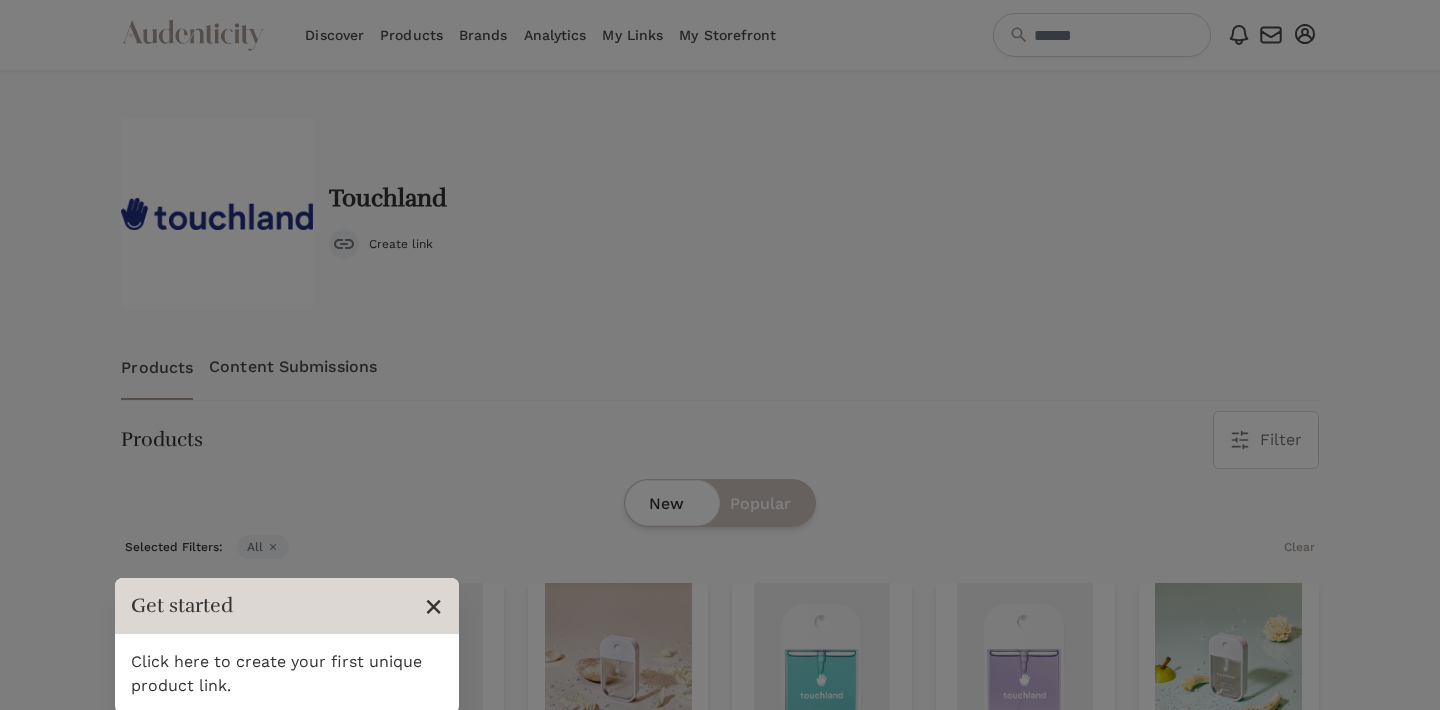 click on "×" at bounding box center [433, 606] 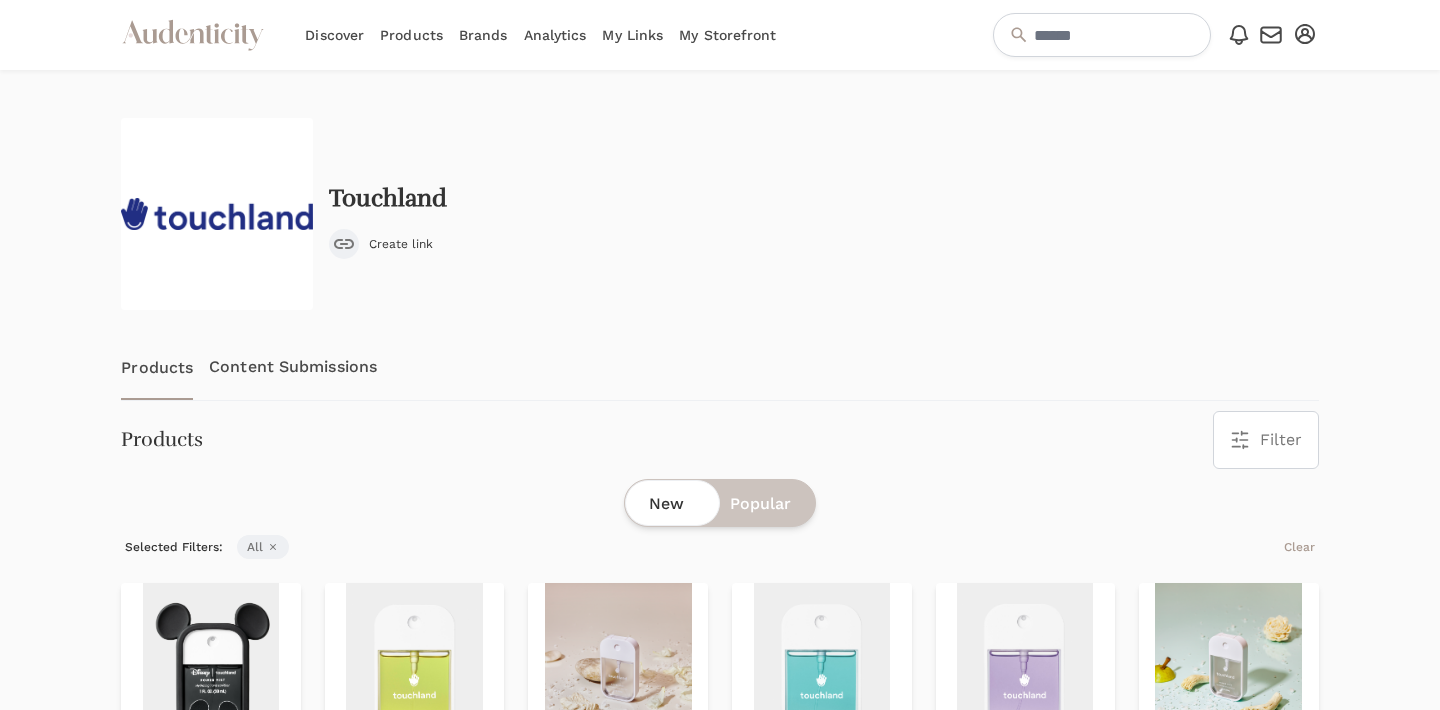 click on "My Storefront" at bounding box center (727, 35) 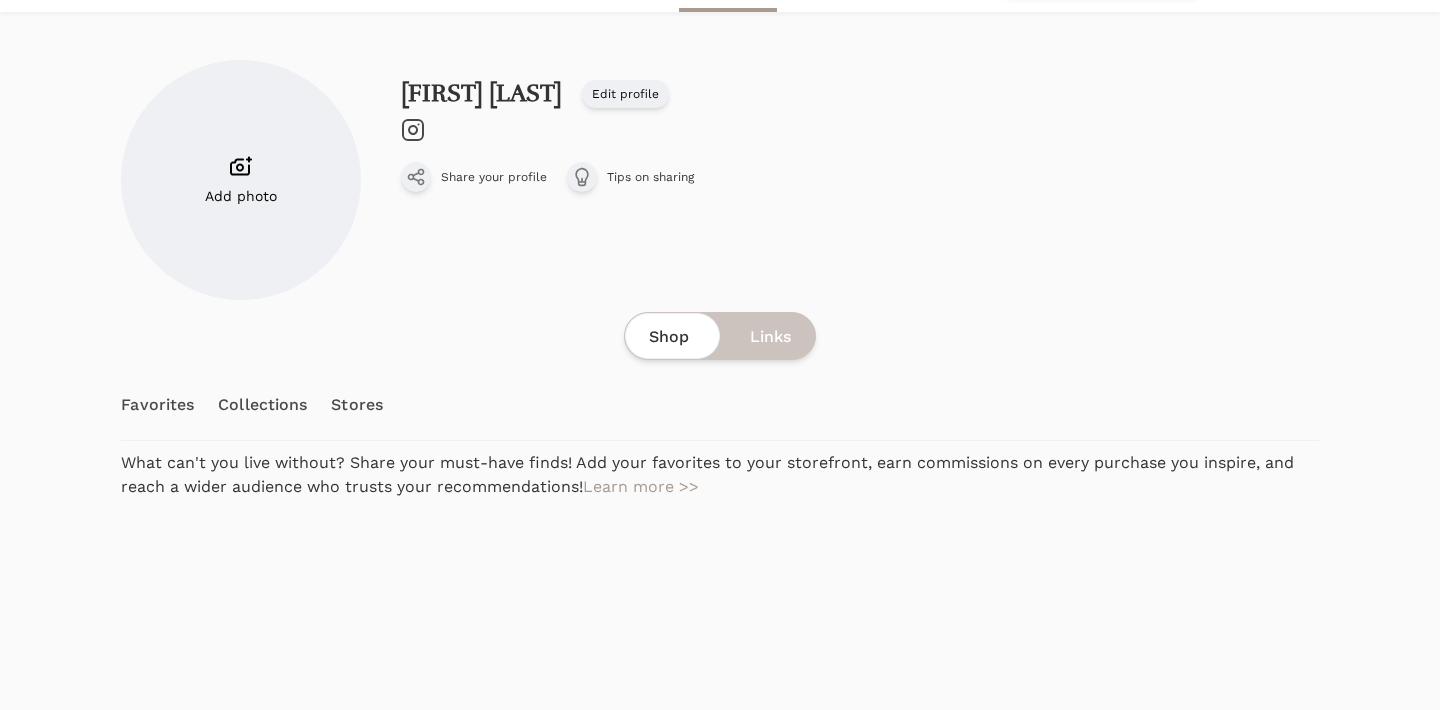 scroll, scrollTop: 51, scrollLeft: 0, axis: vertical 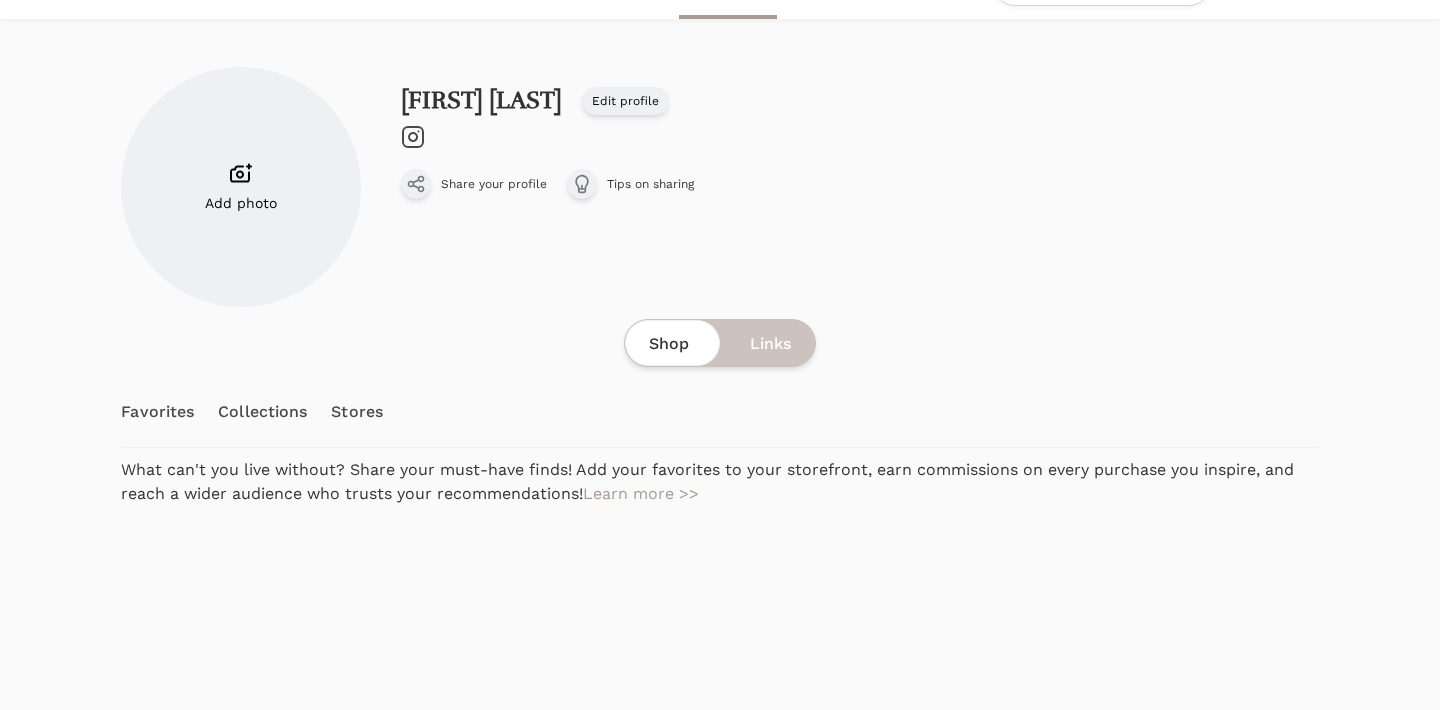 click on "Links" at bounding box center (770, 344) 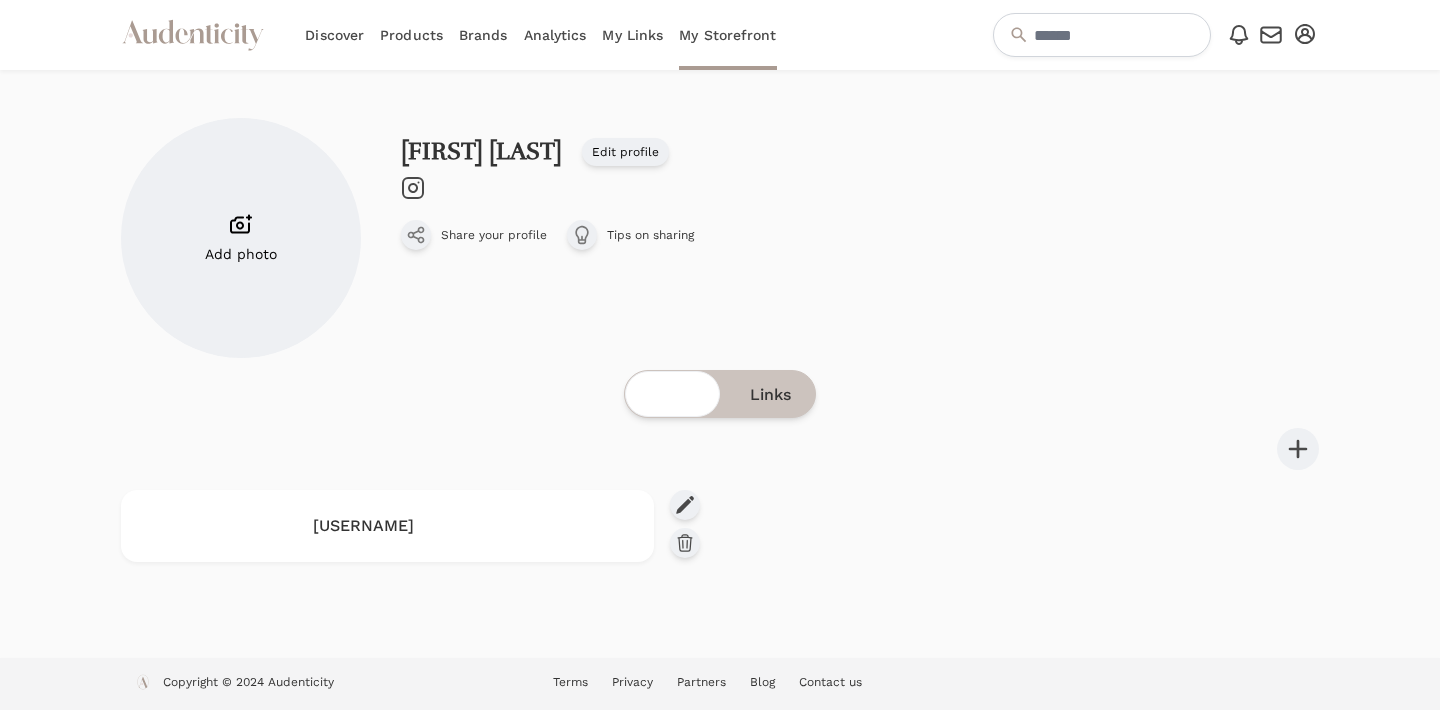 scroll, scrollTop: 0, scrollLeft: 0, axis: both 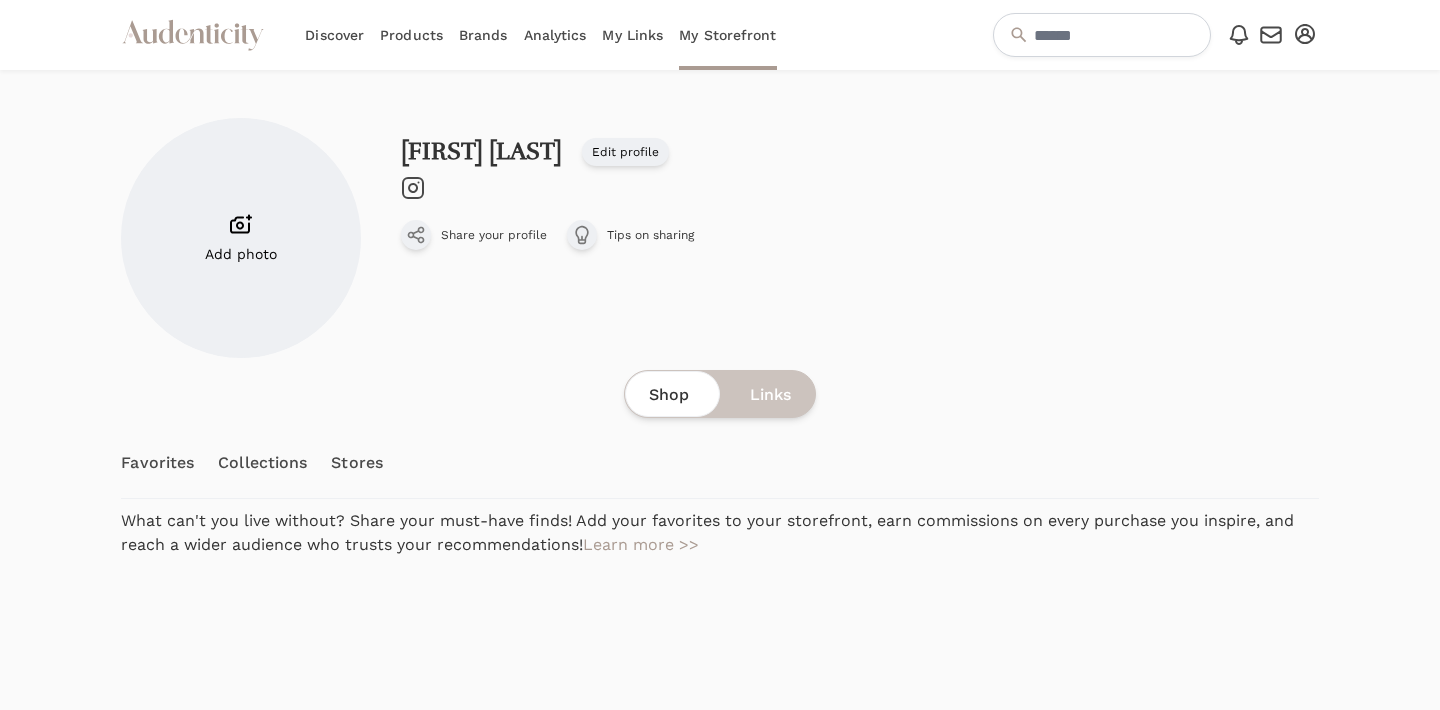 click on "My Links" at bounding box center [632, 35] 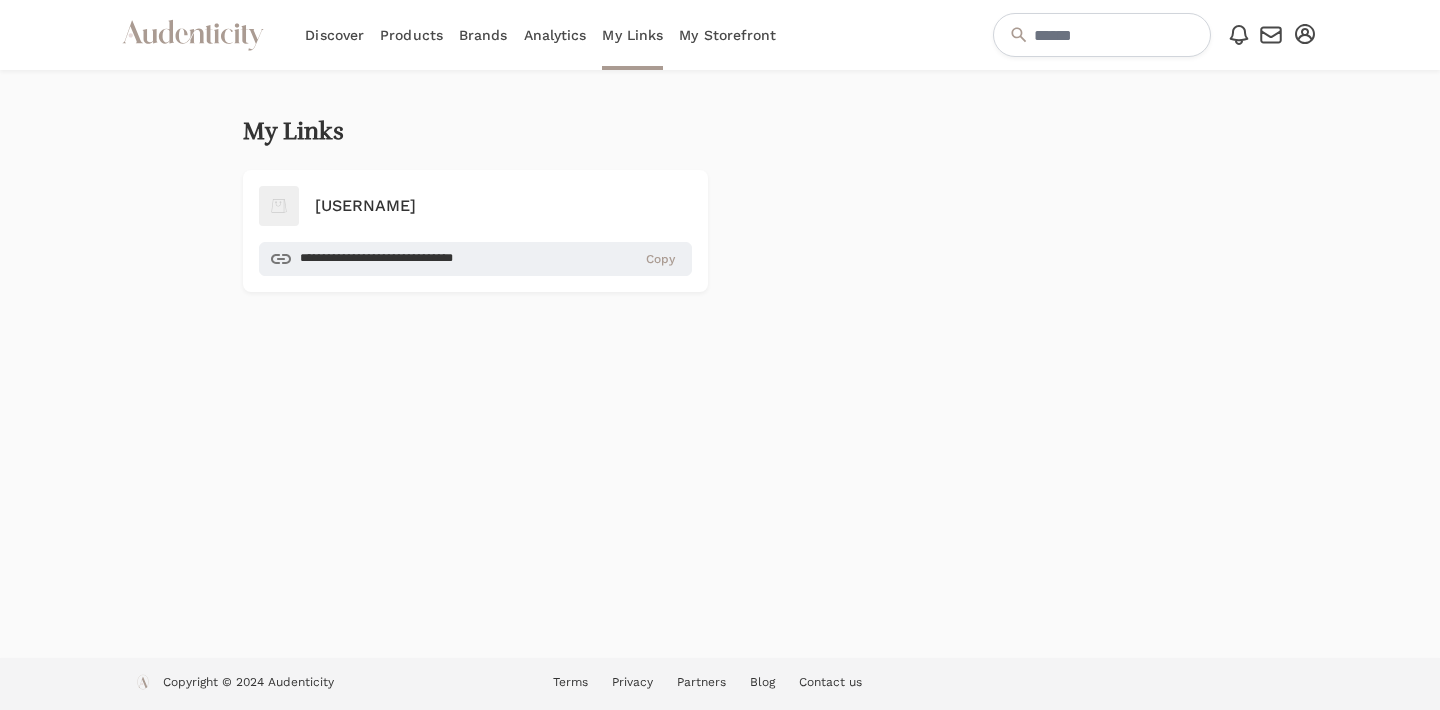 click on "Discover
Products
Brands
Analytics
My Links
My Storefront" at bounding box center [540, 35] 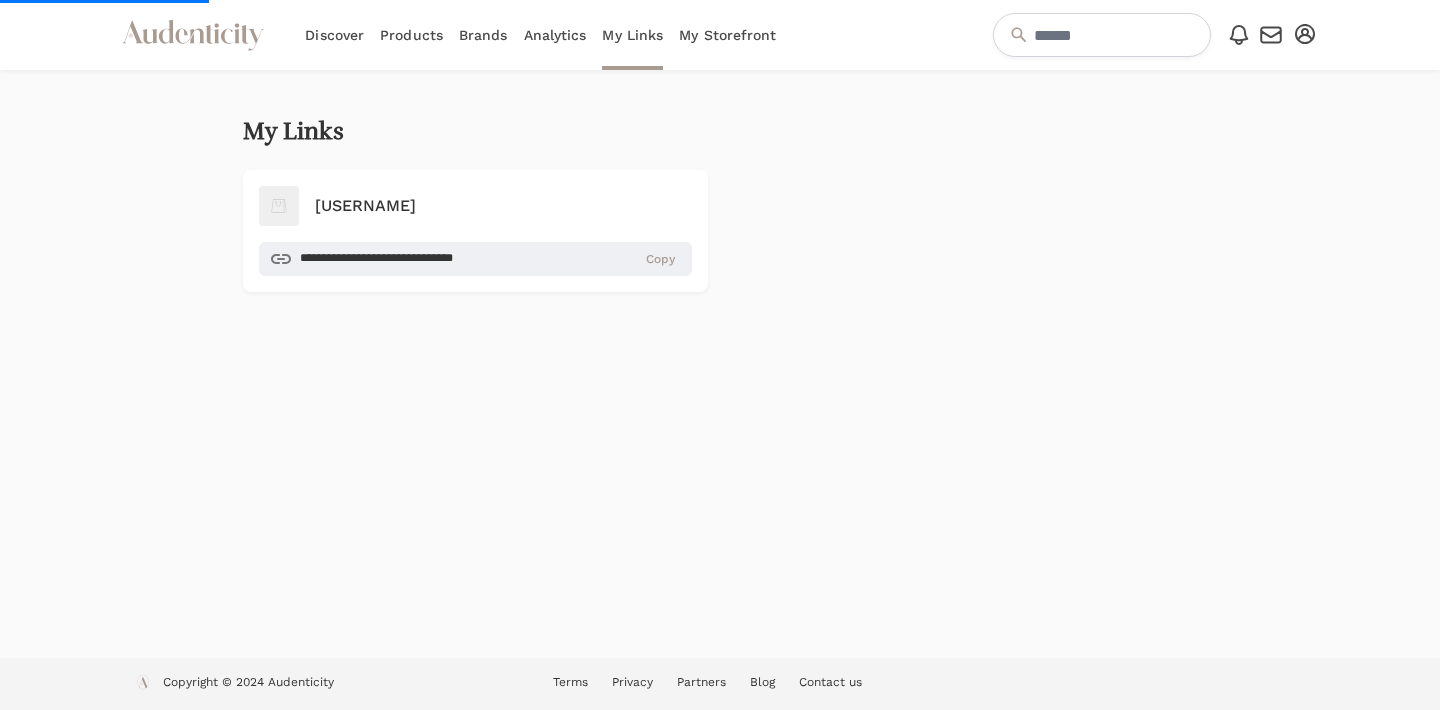 click on "Products" at bounding box center (411, 35) 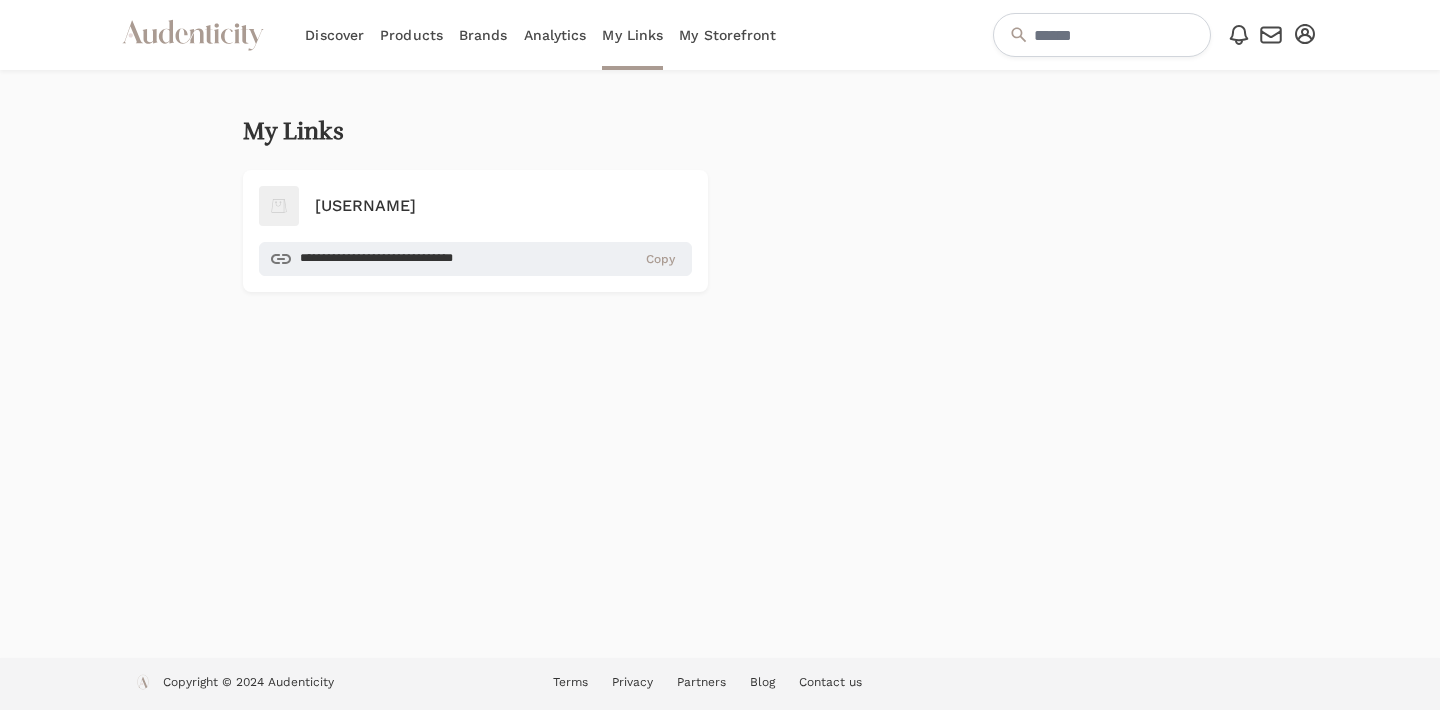 click on "Discover" at bounding box center [334, 35] 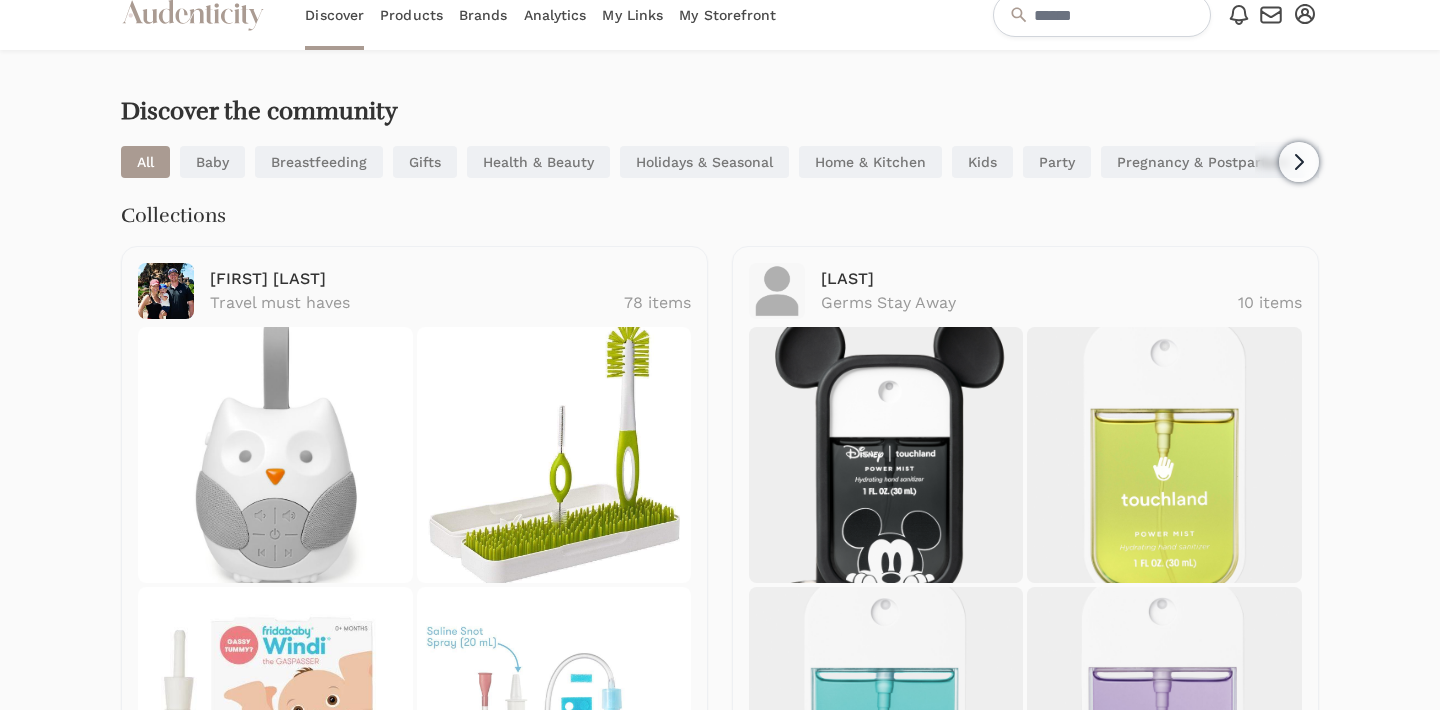 scroll, scrollTop: 0, scrollLeft: 0, axis: both 